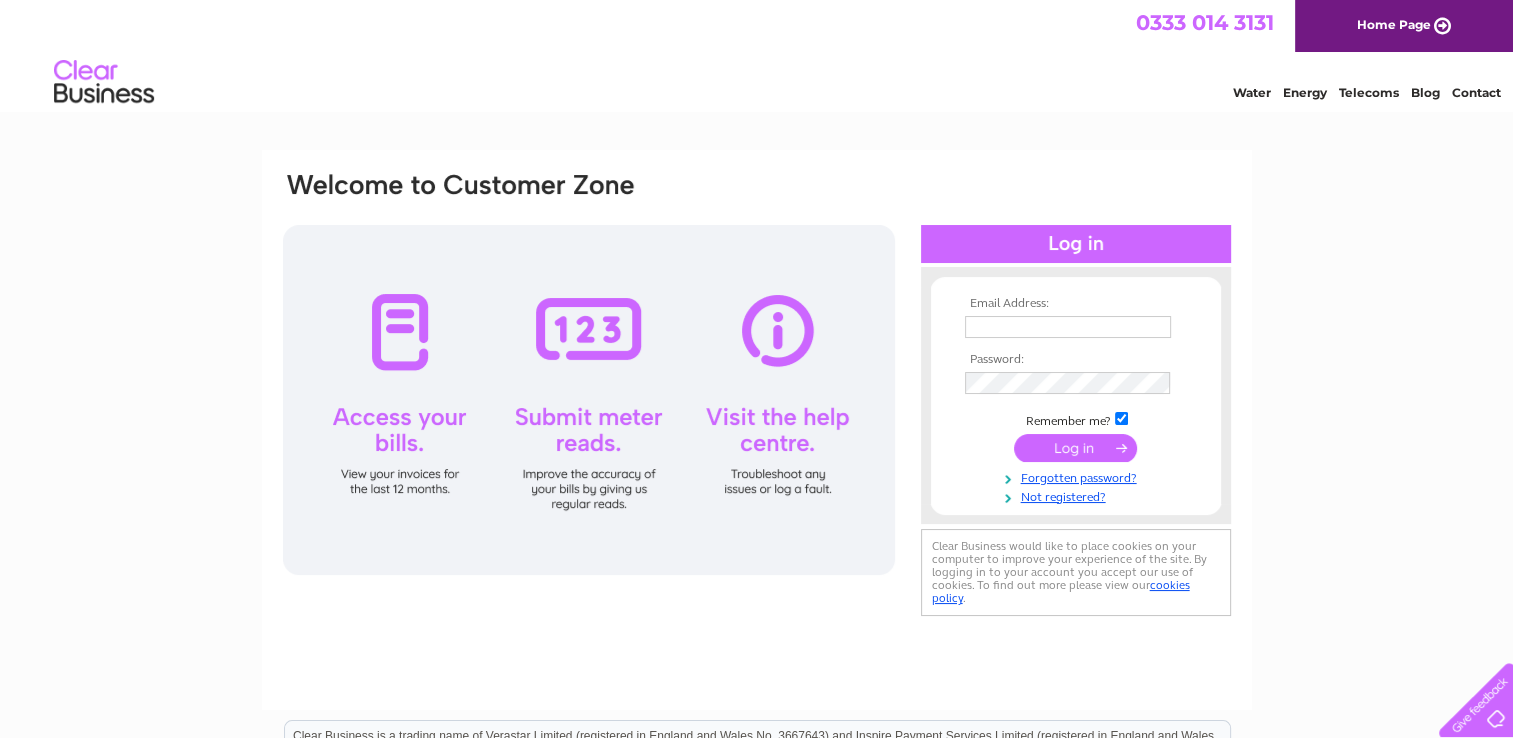 scroll, scrollTop: 0, scrollLeft: 0, axis: both 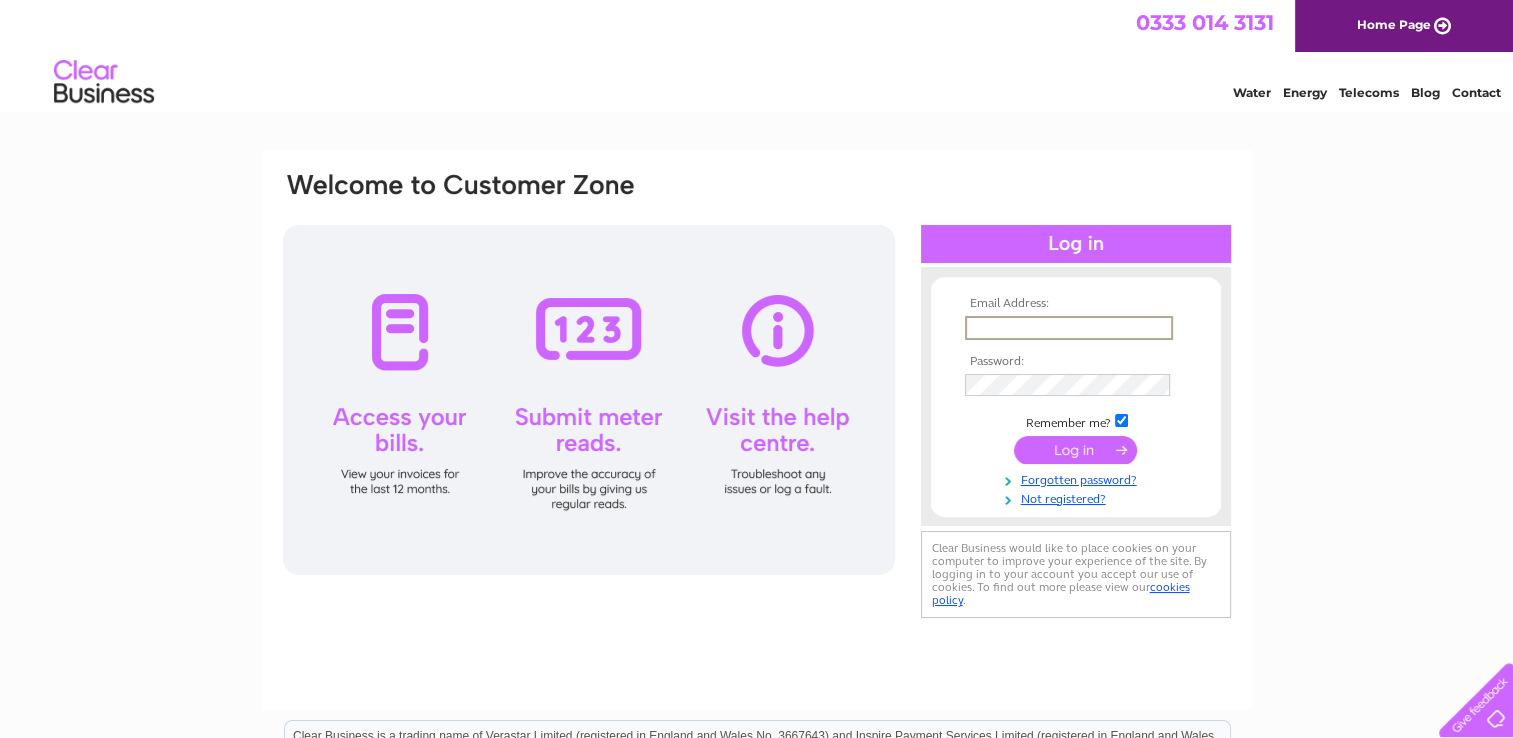 type on "helen@bobinhomes.co.uk" 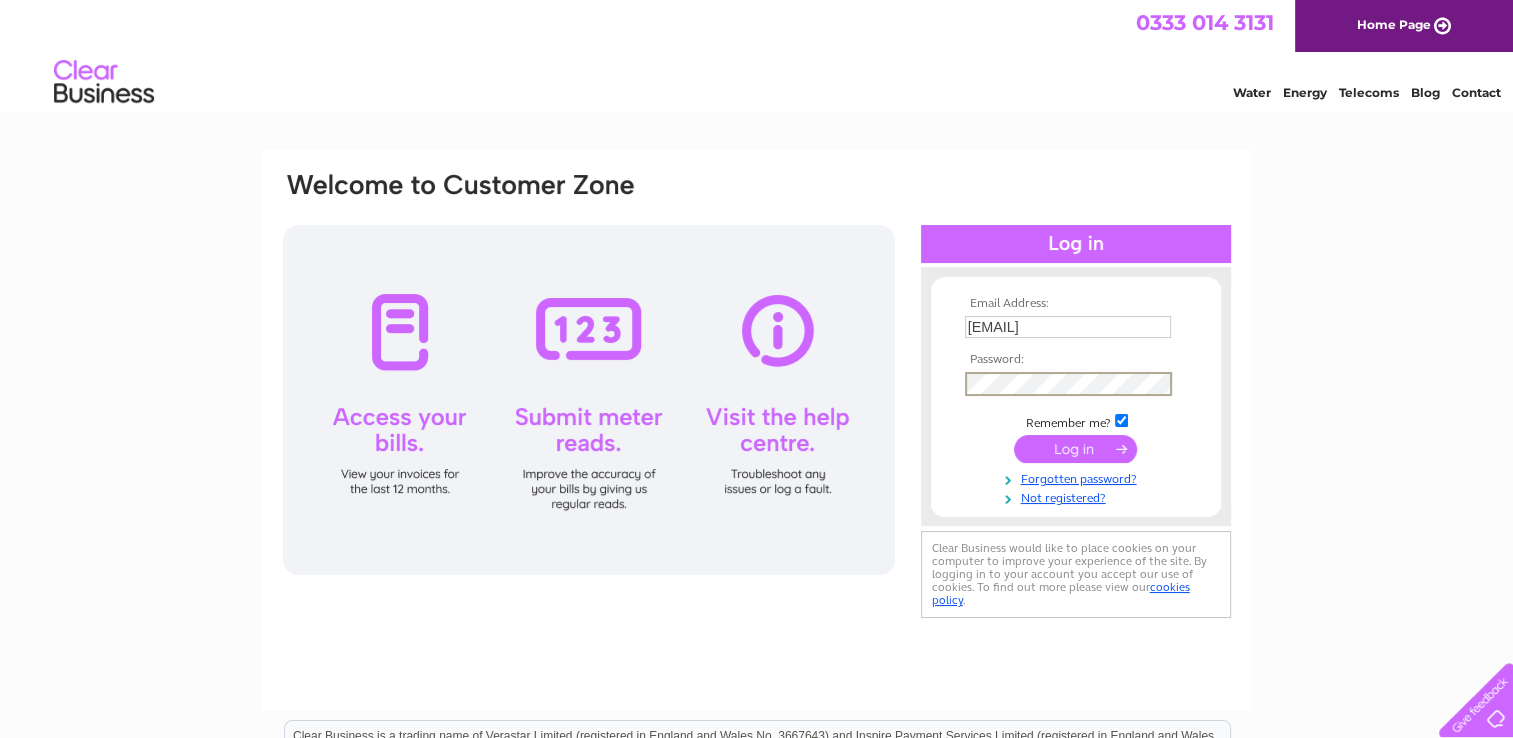 click at bounding box center [1075, 449] 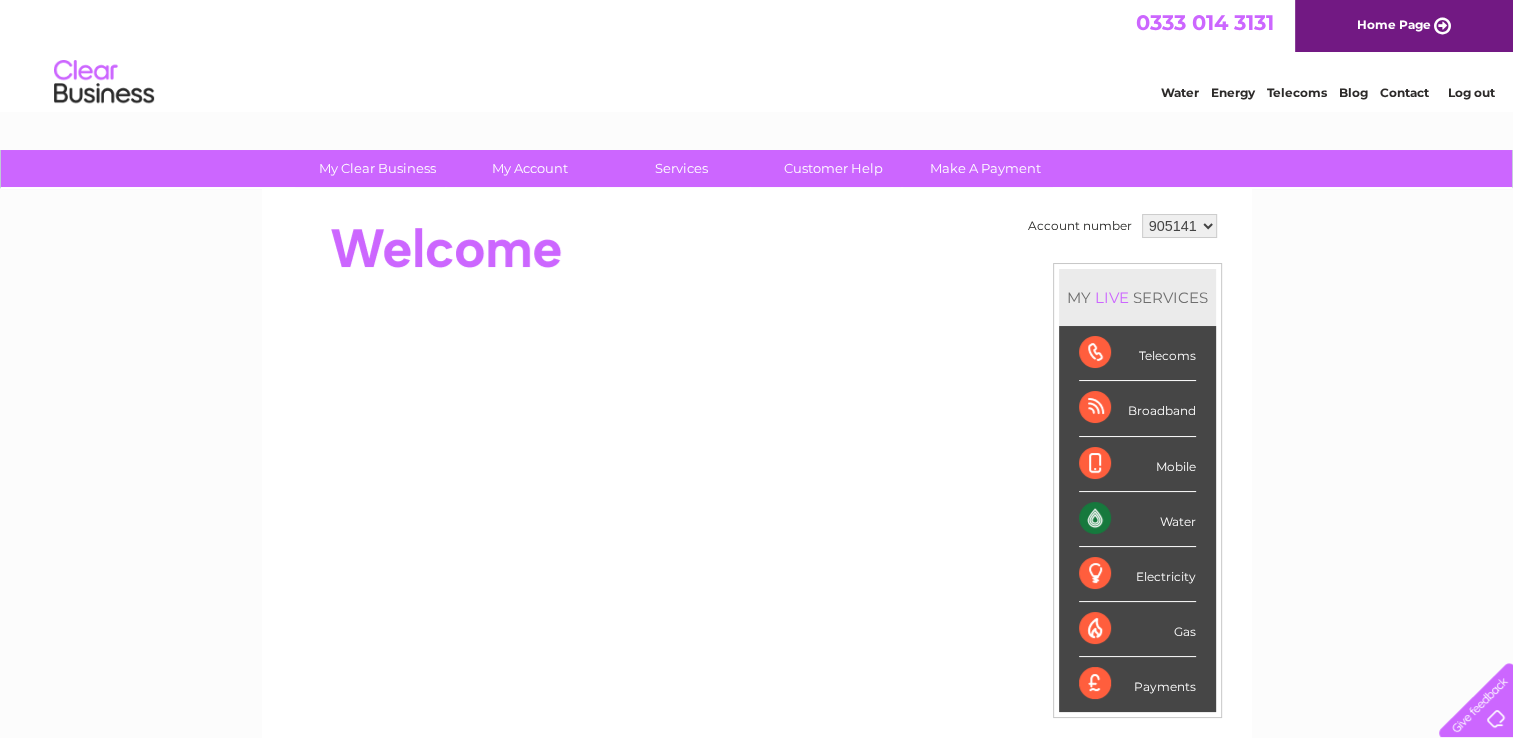 scroll, scrollTop: 0, scrollLeft: 0, axis: both 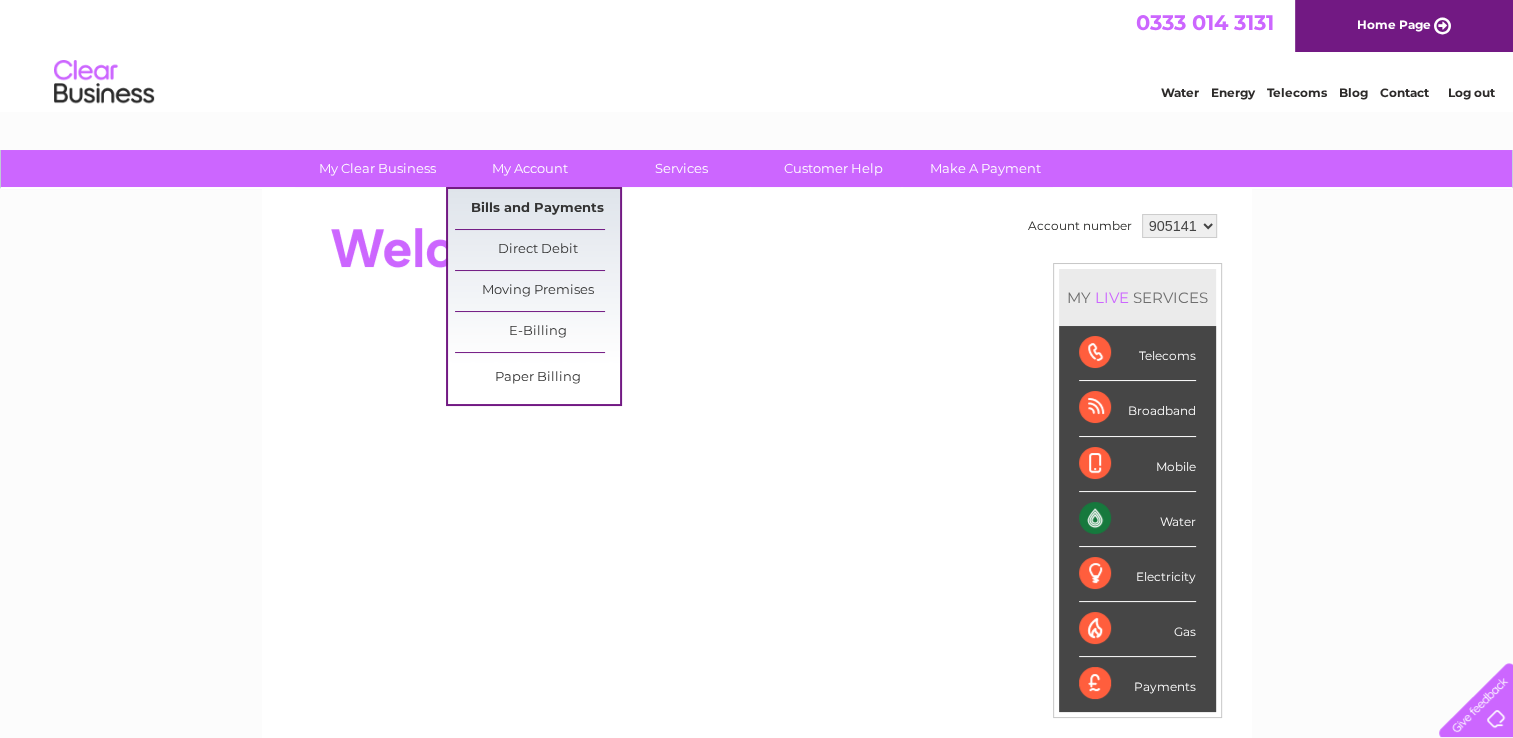 click on "Bills and Payments" at bounding box center [537, 209] 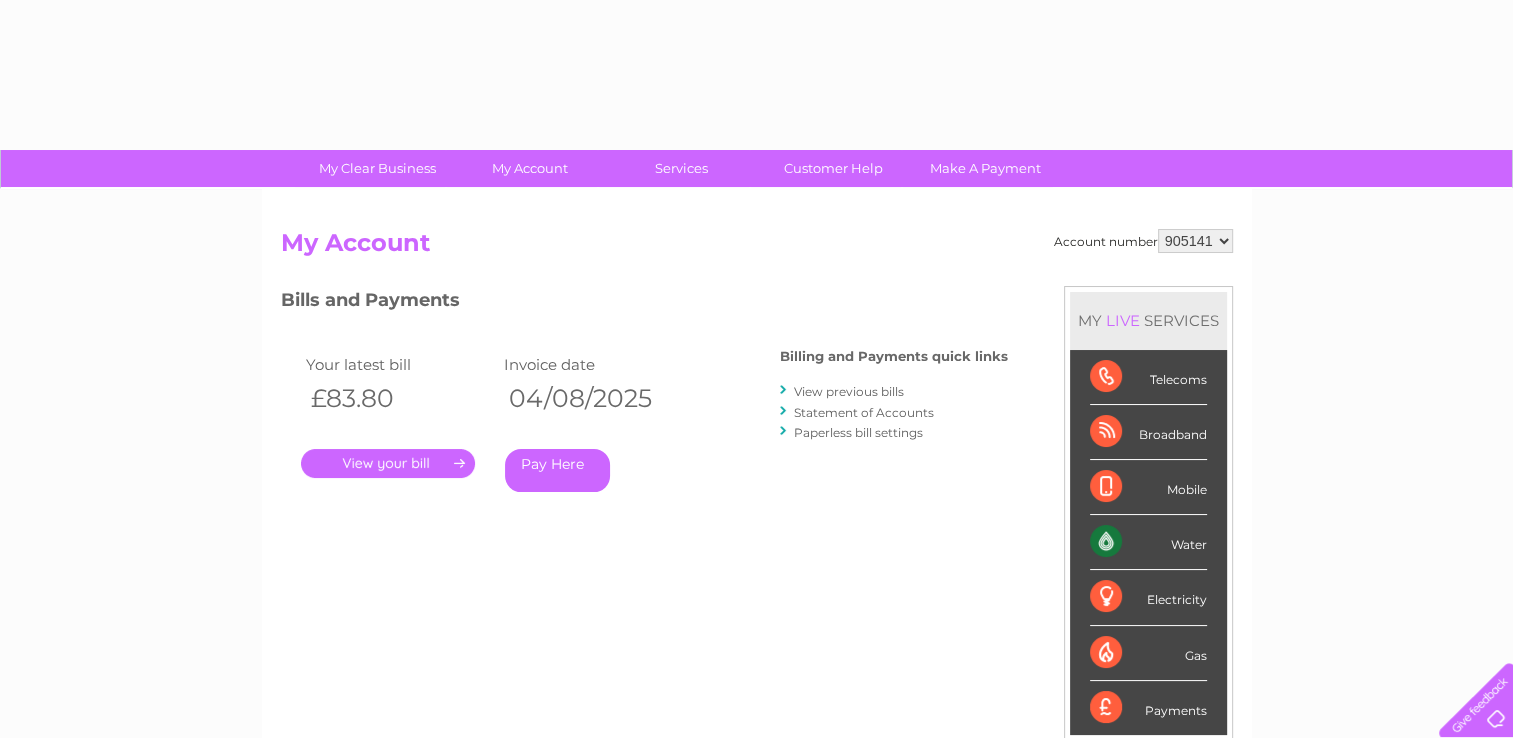 scroll, scrollTop: 0, scrollLeft: 0, axis: both 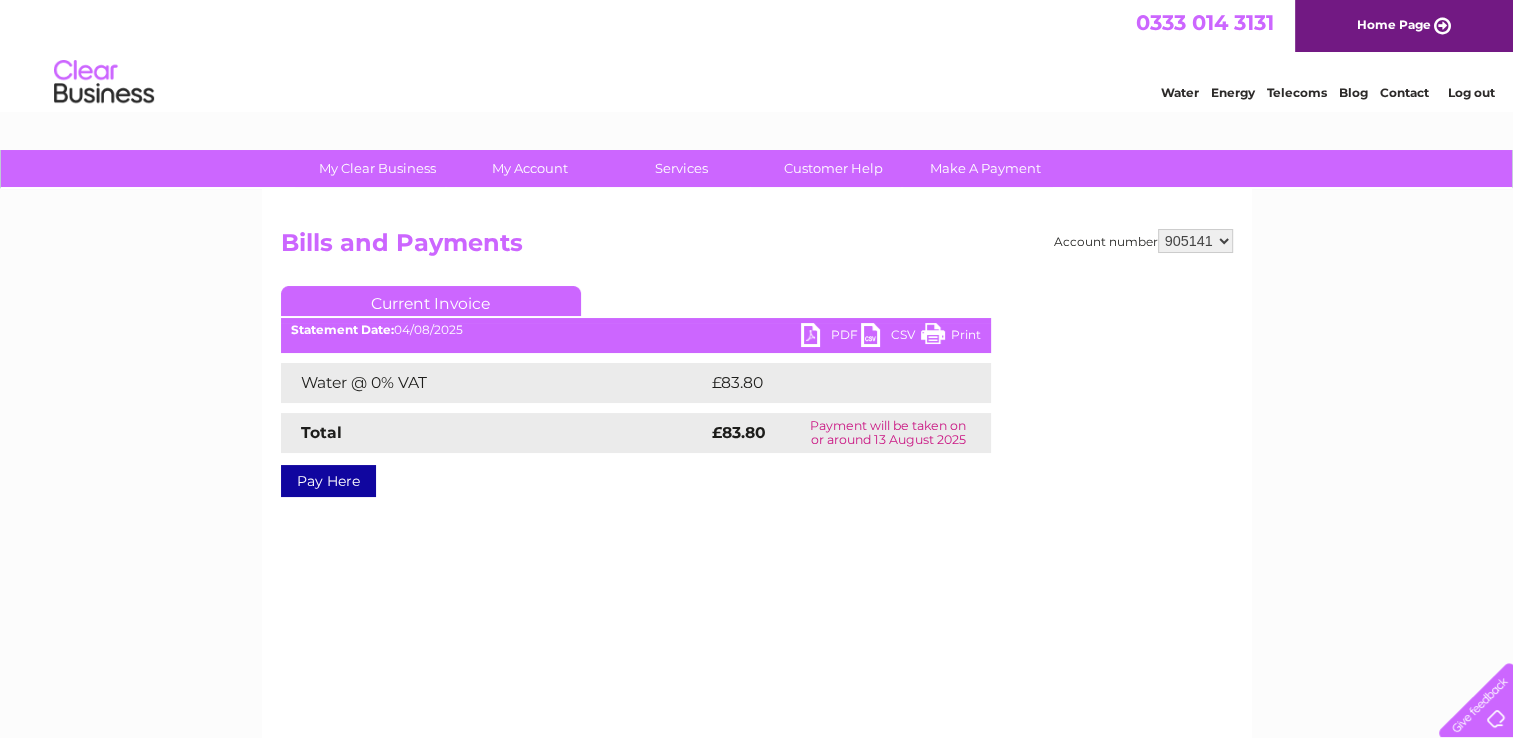 click on "PDF" at bounding box center (831, 337) 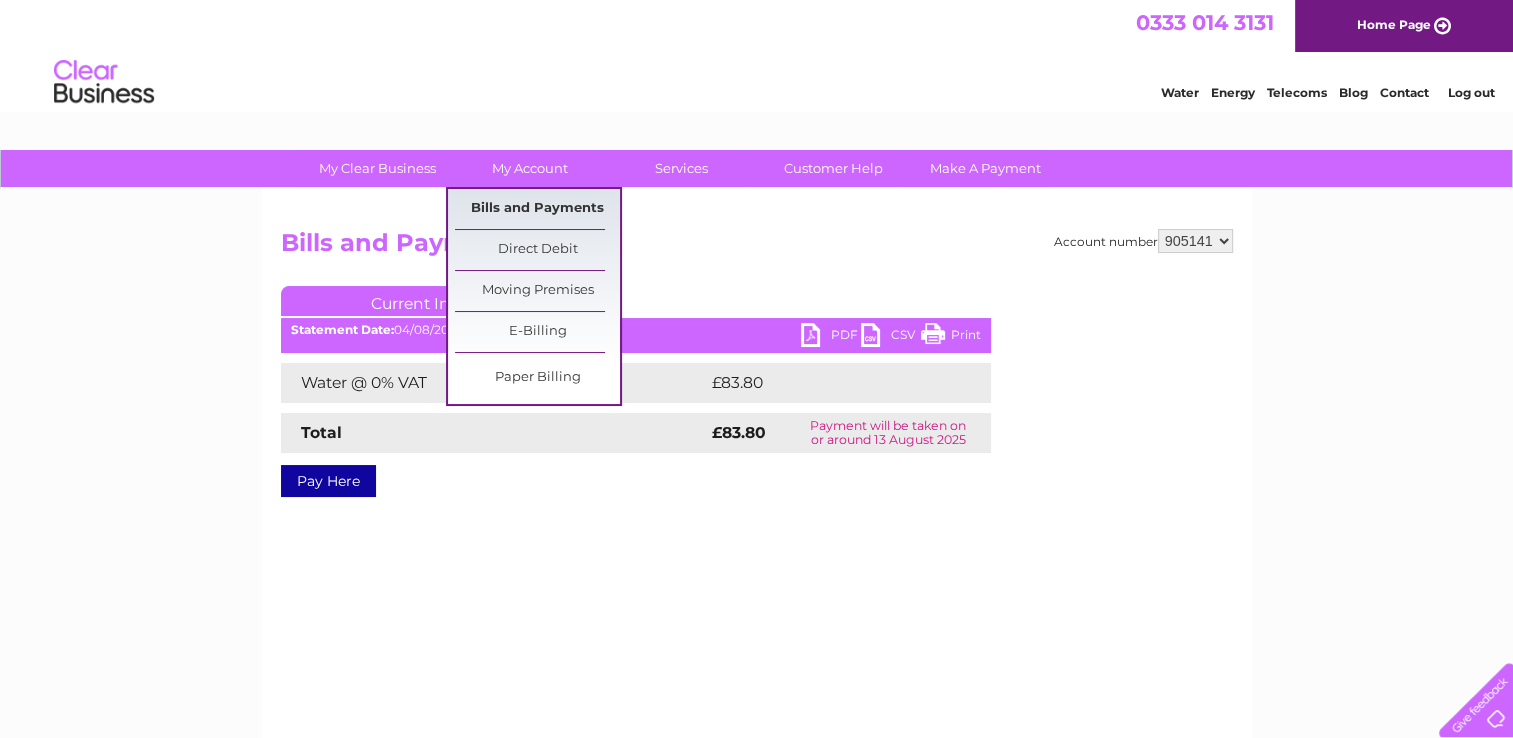 click on "Bills and Payments" at bounding box center (537, 209) 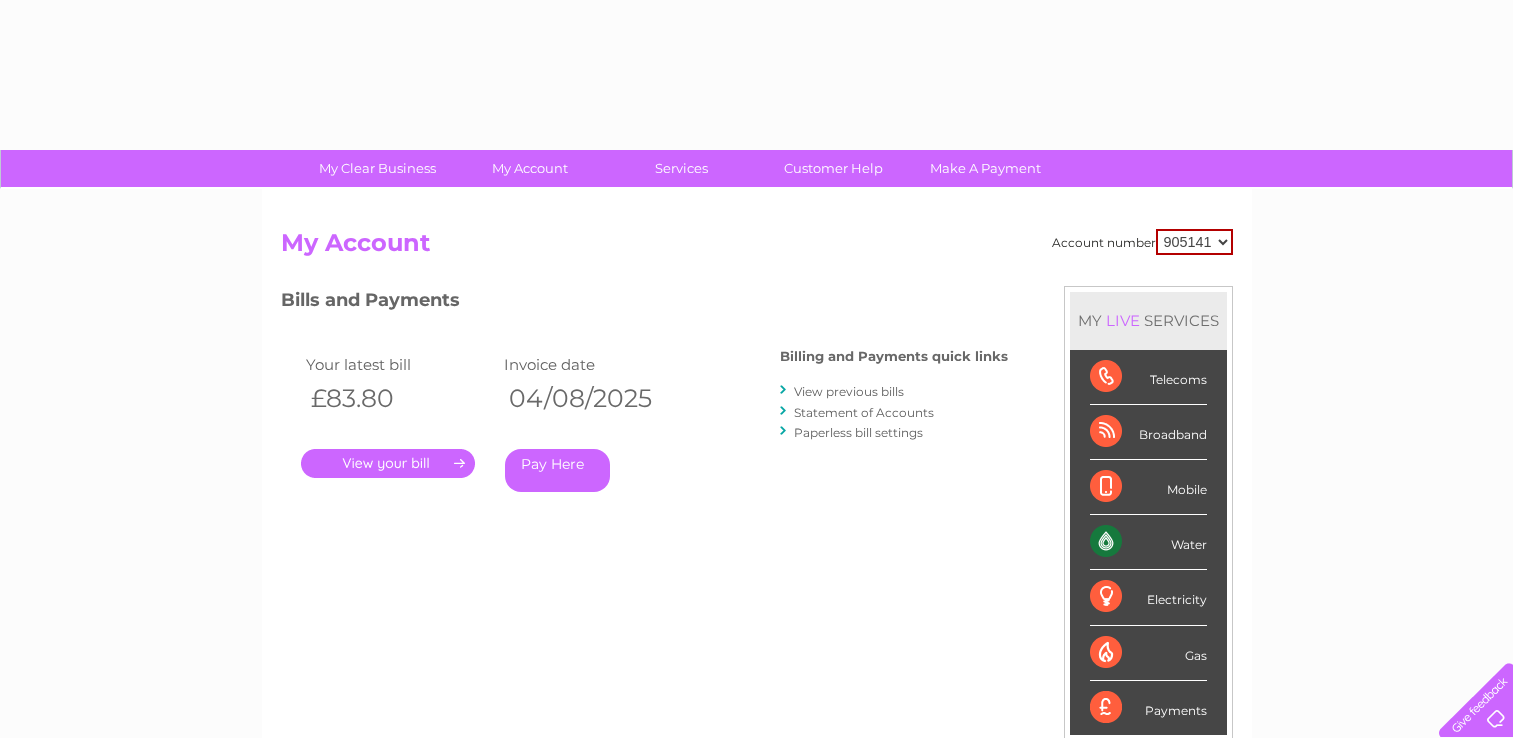scroll, scrollTop: 0, scrollLeft: 0, axis: both 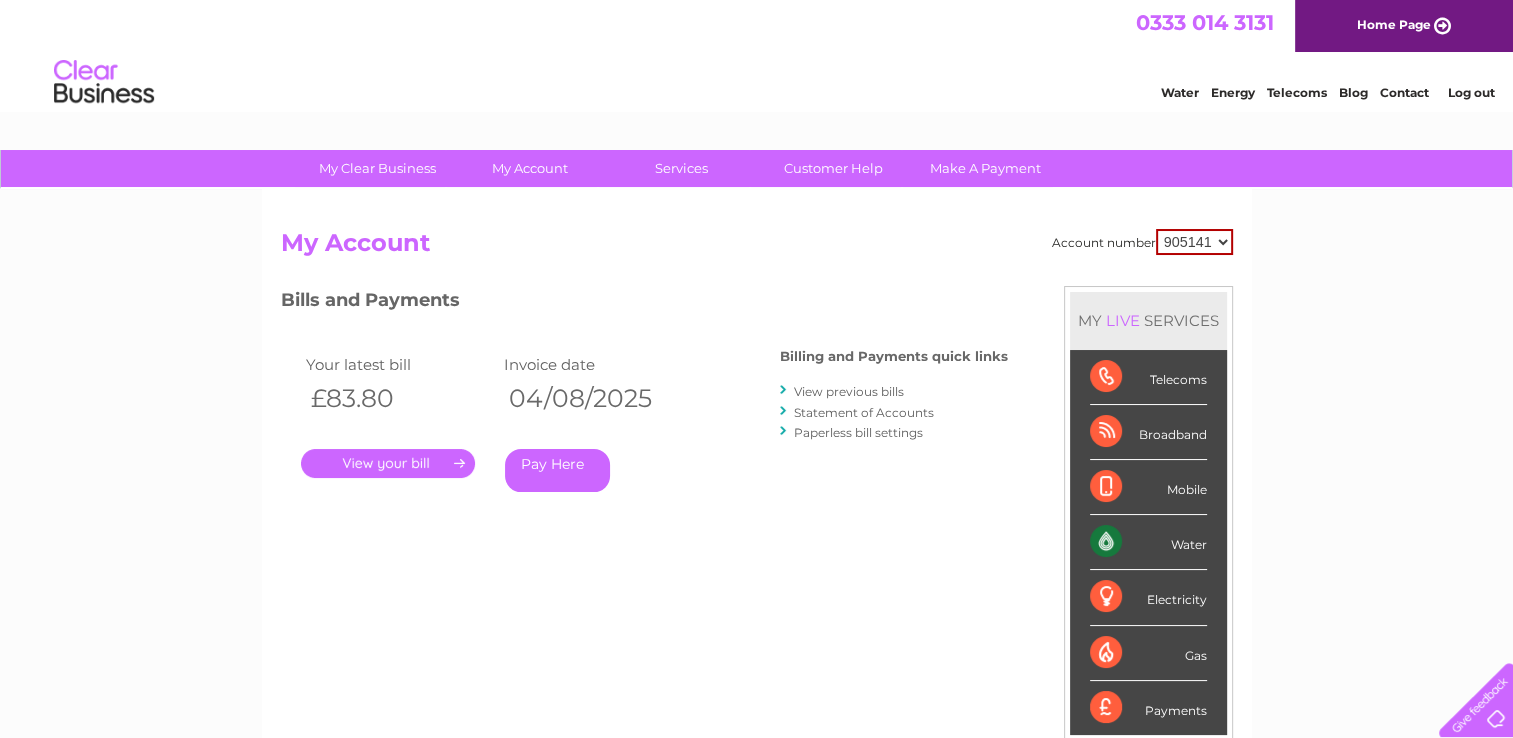 click on "View previous bills" at bounding box center [849, 391] 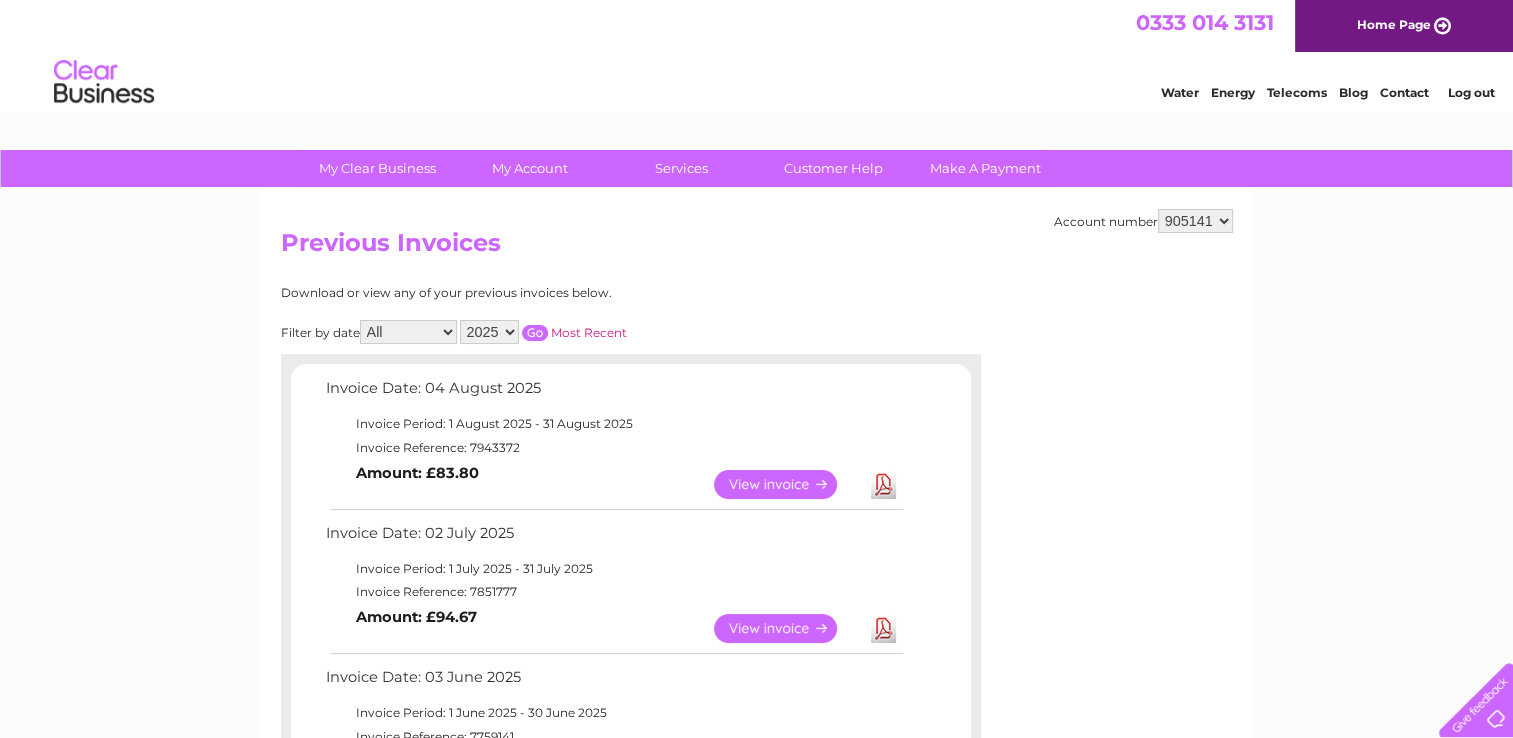 scroll, scrollTop: 0, scrollLeft: 0, axis: both 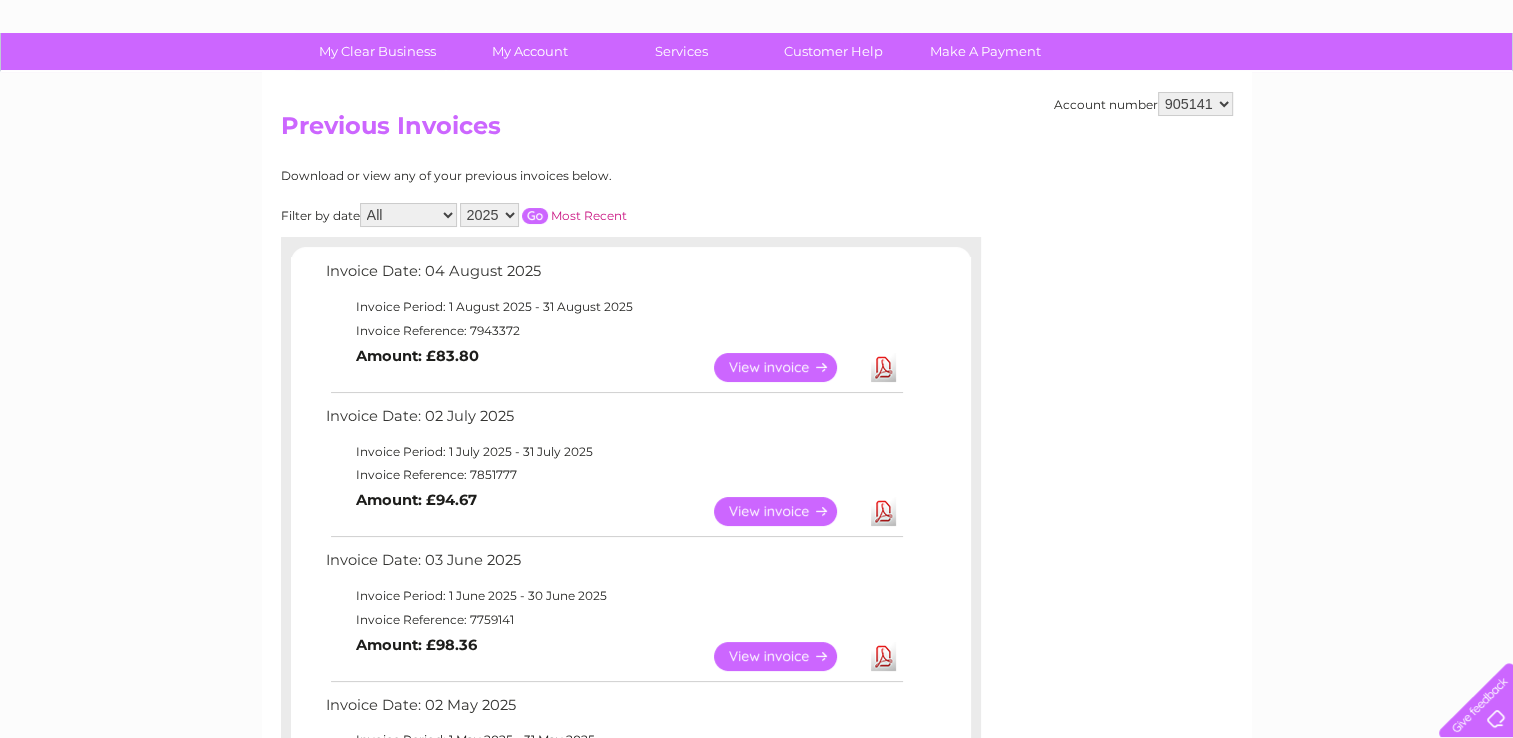 click on "View" at bounding box center [787, 511] 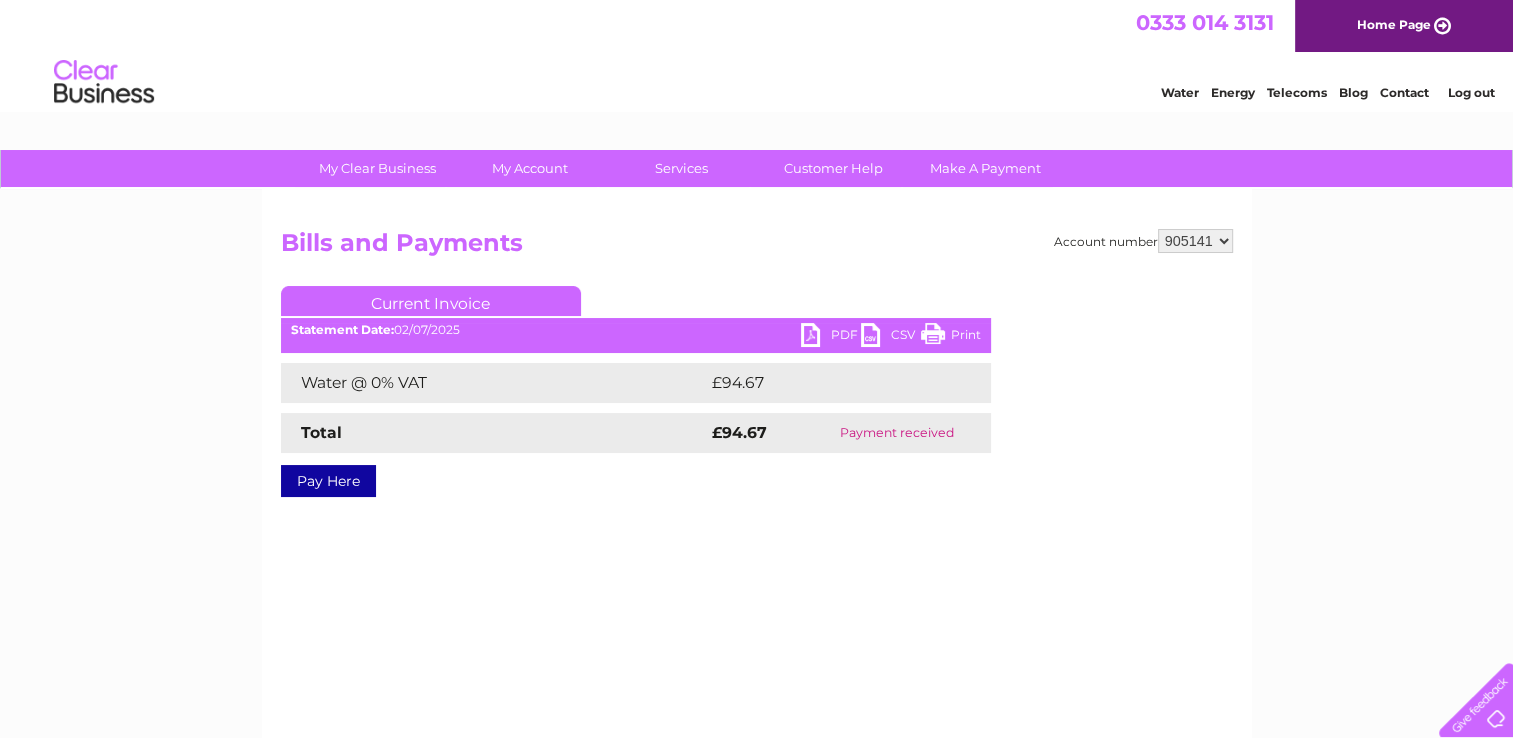 scroll, scrollTop: 0, scrollLeft: 0, axis: both 